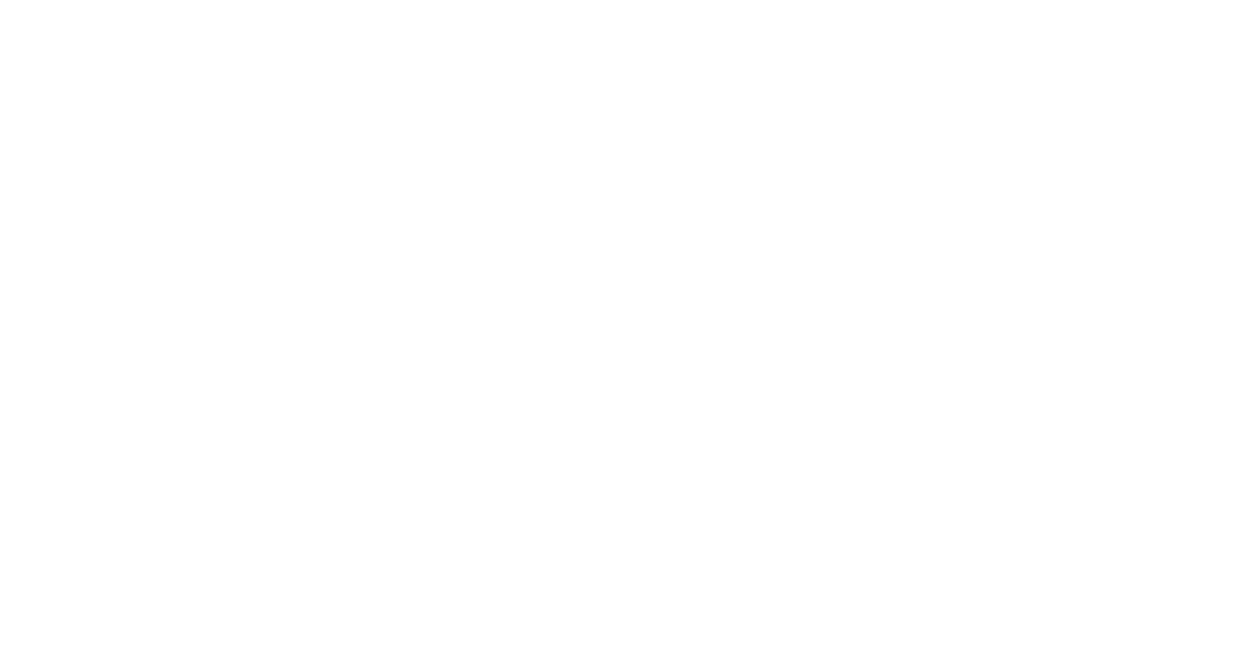 scroll, scrollTop: 0, scrollLeft: 0, axis: both 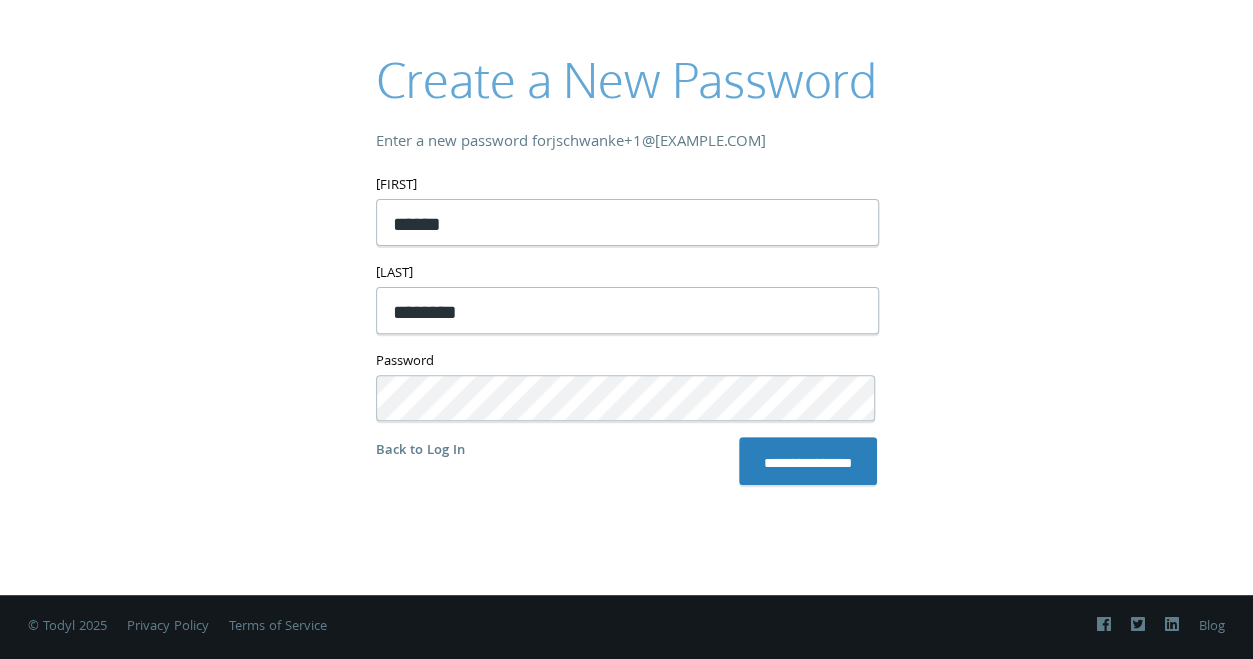 click on "**********" at bounding box center [626, 265] 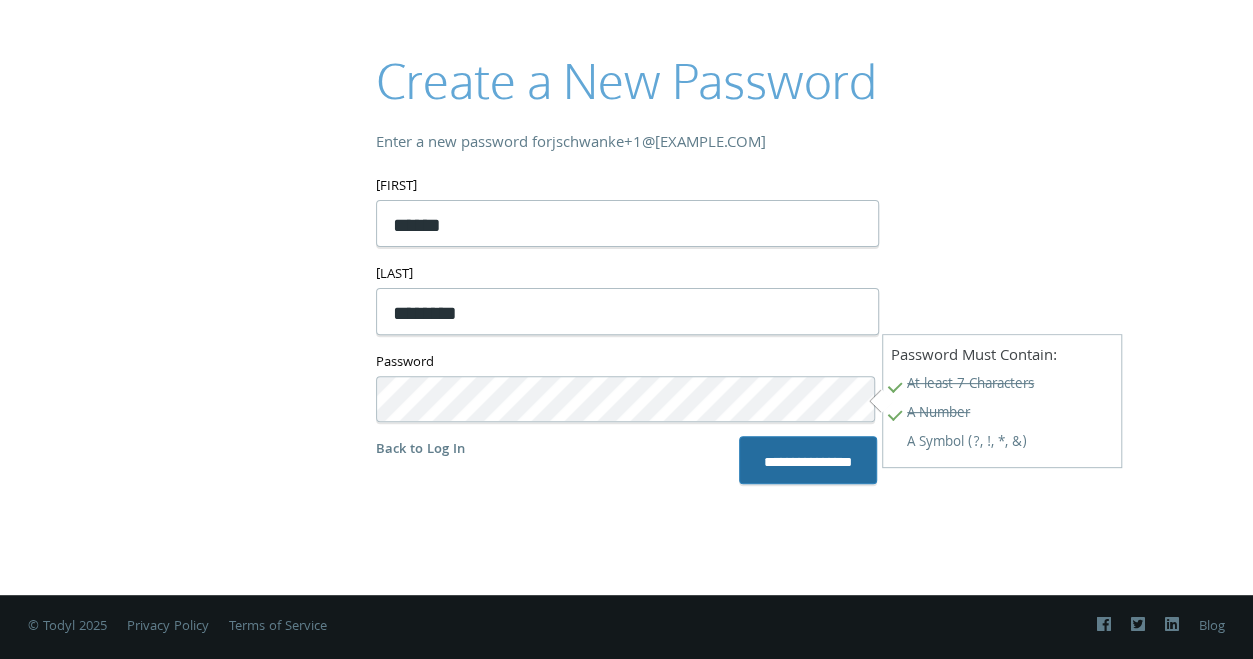click on "**********" at bounding box center [808, 460] 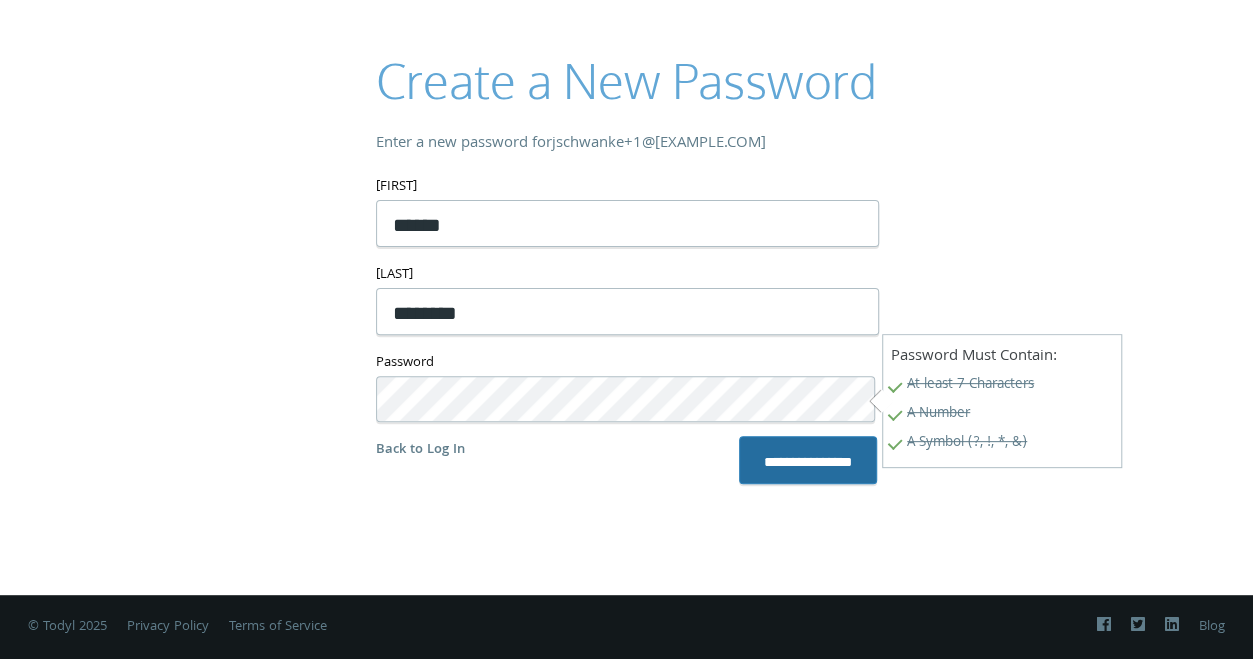 click on "**********" at bounding box center (808, 460) 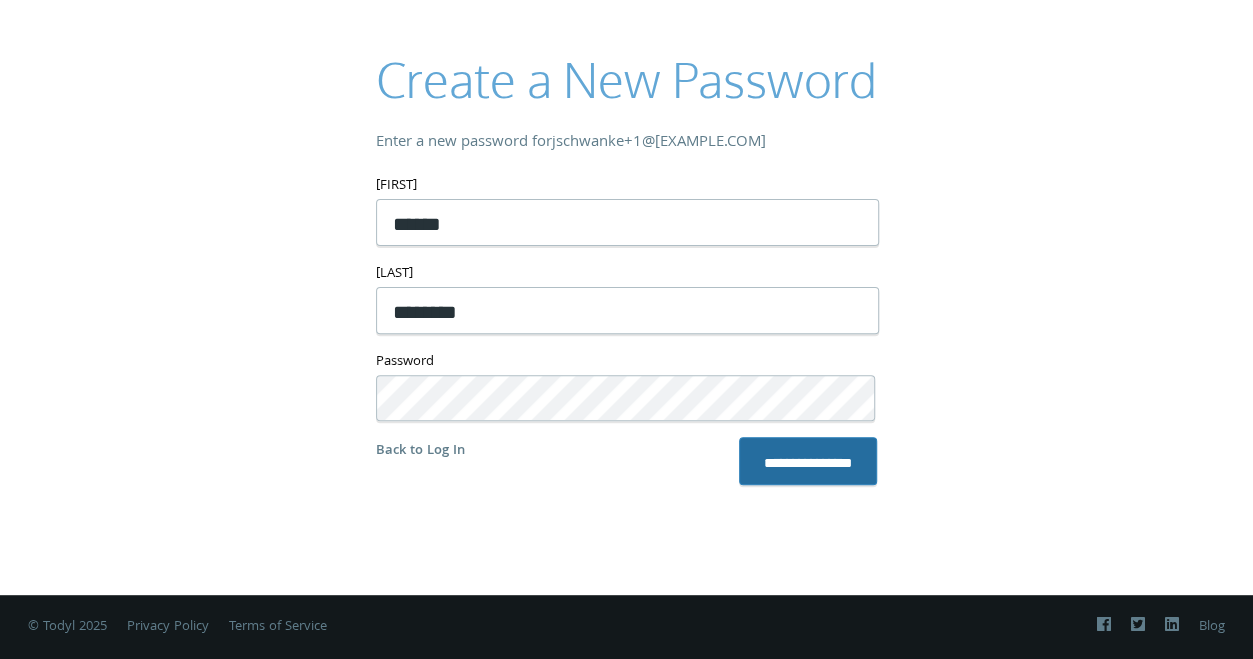 scroll, scrollTop: 146, scrollLeft: 0, axis: vertical 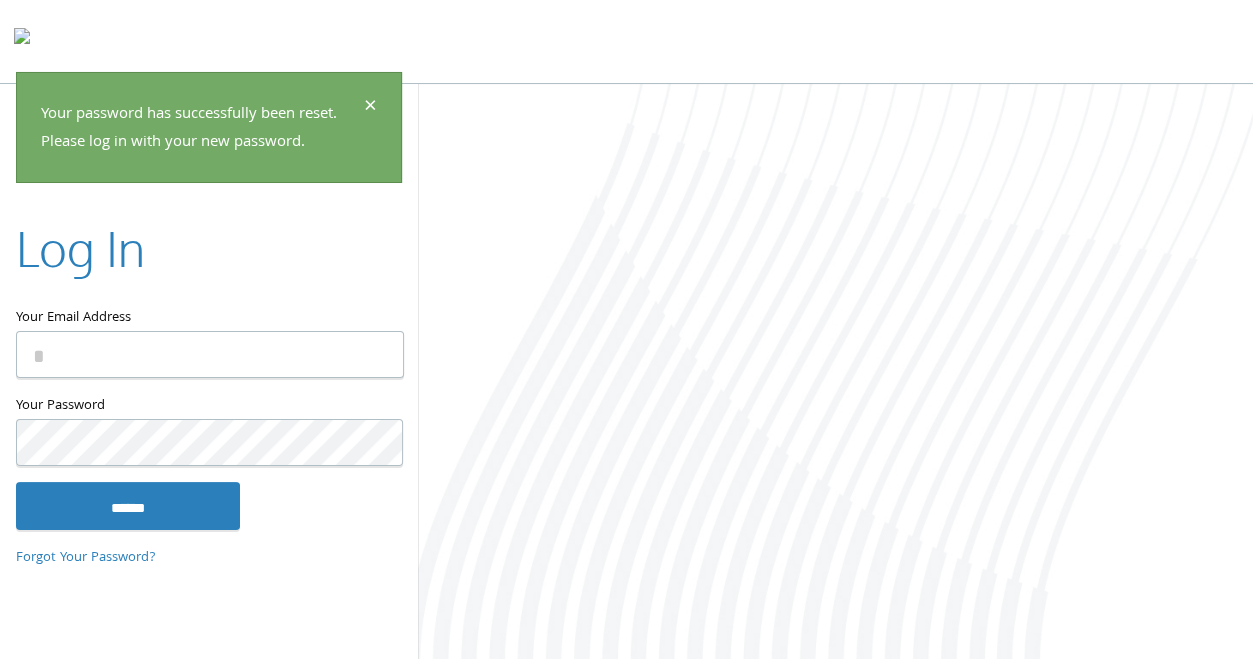 click on "Your Email Address" at bounding box center (210, 354) 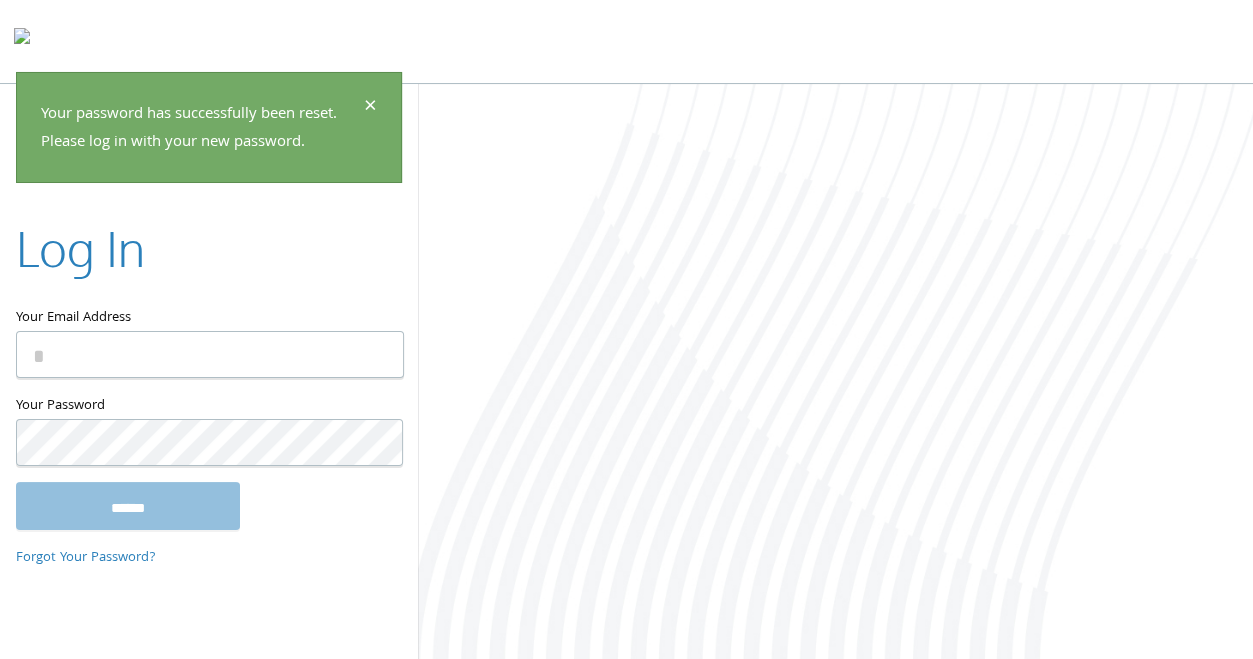 drag, startPoint x: 590, startPoint y: 271, endPoint x: 624, endPoint y: 261, distance: 35.44009 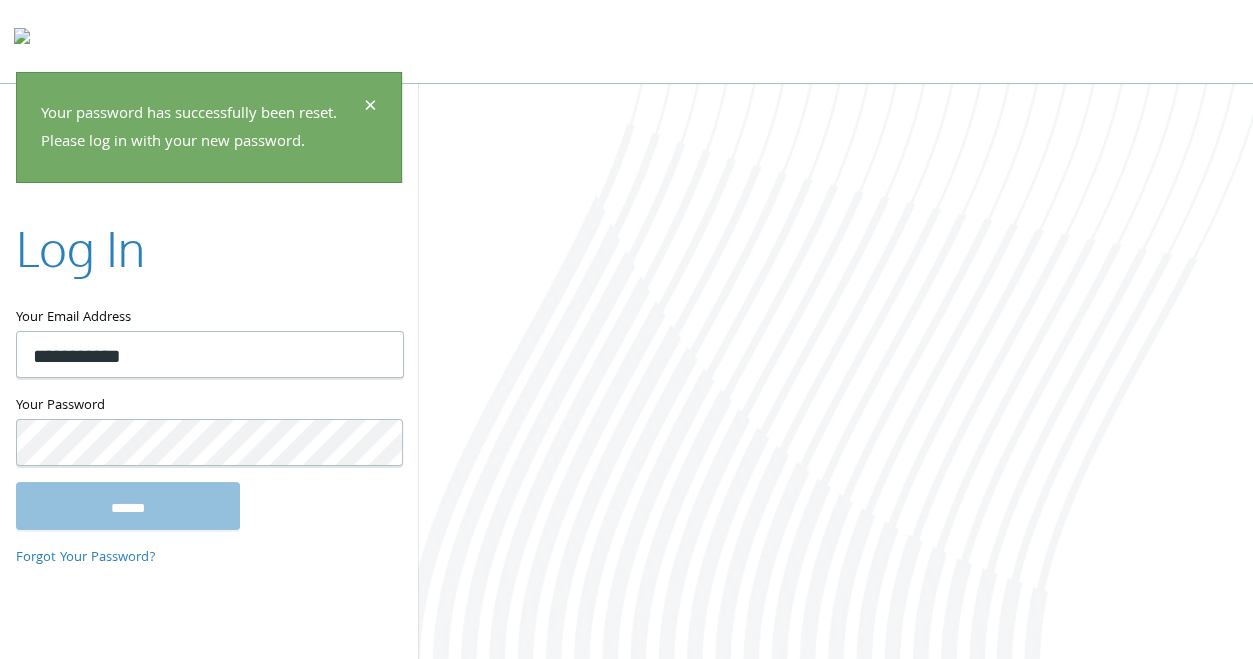type on "**********" 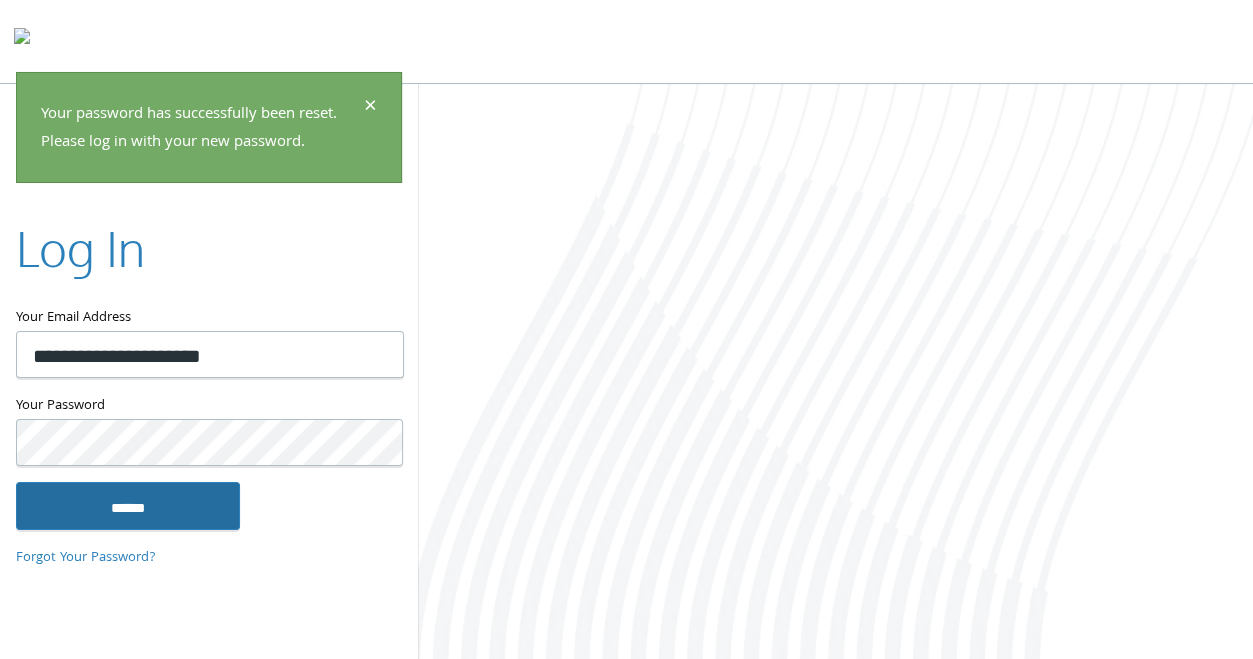 click on "******" at bounding box center [128, 506] 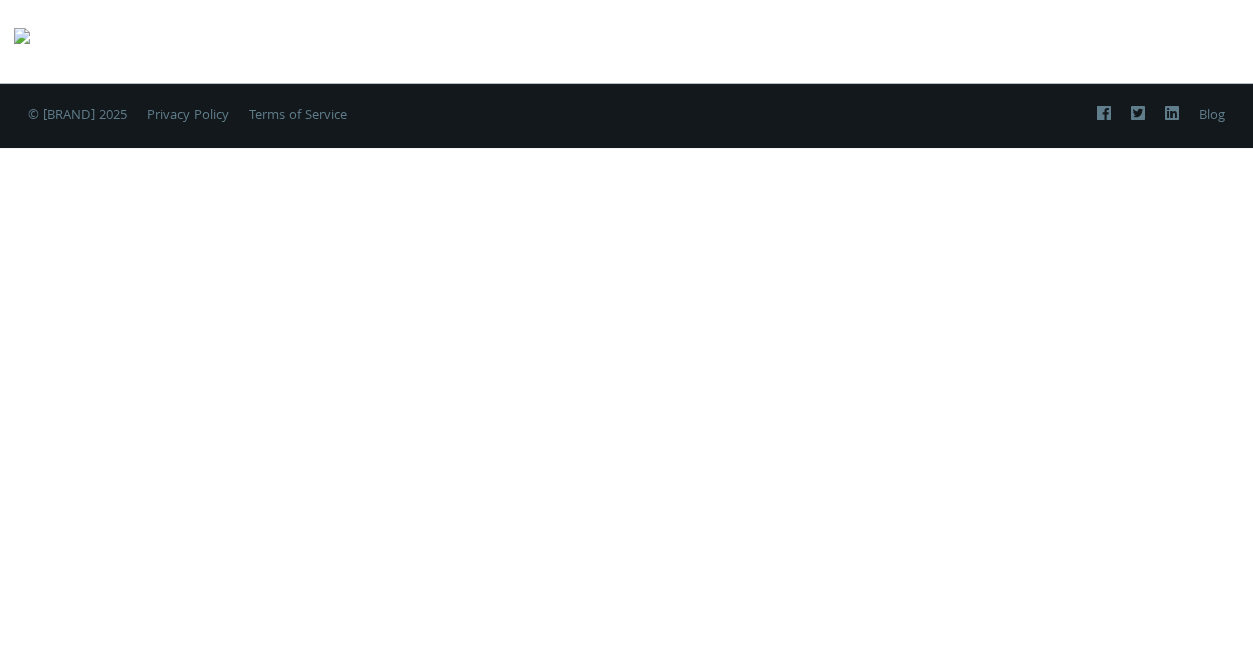 scroll, scrollTop: 0, scrollLeft: 0, axis: both 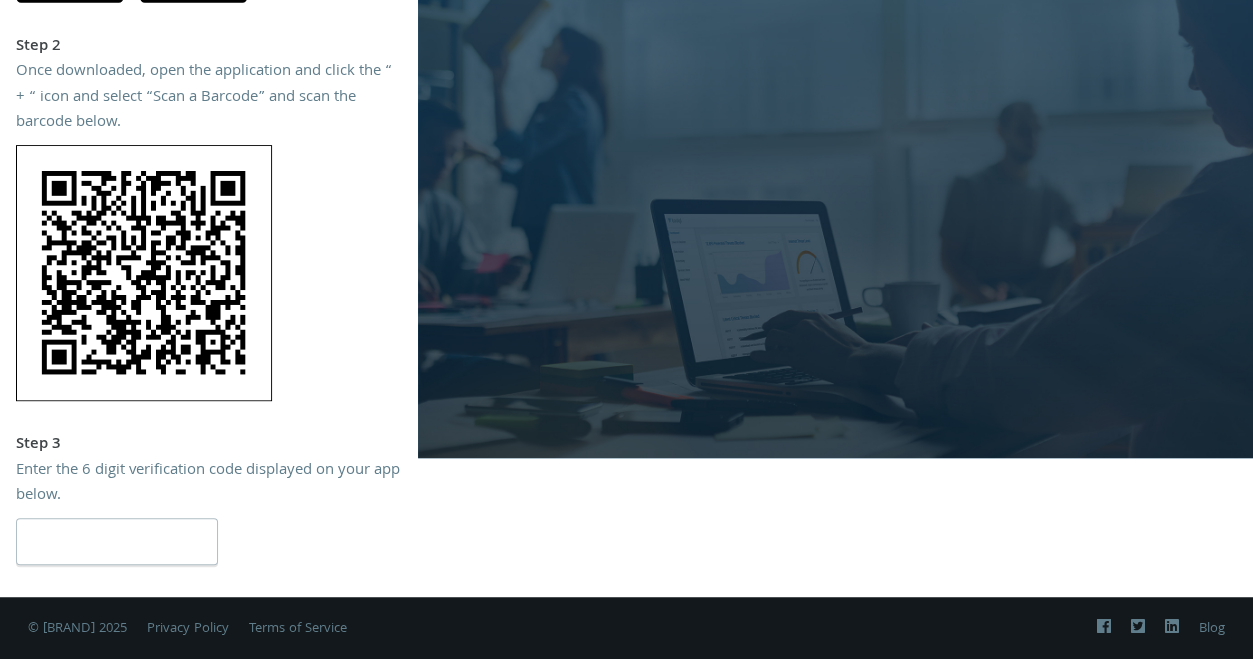 click at bounding box center [117, 541] 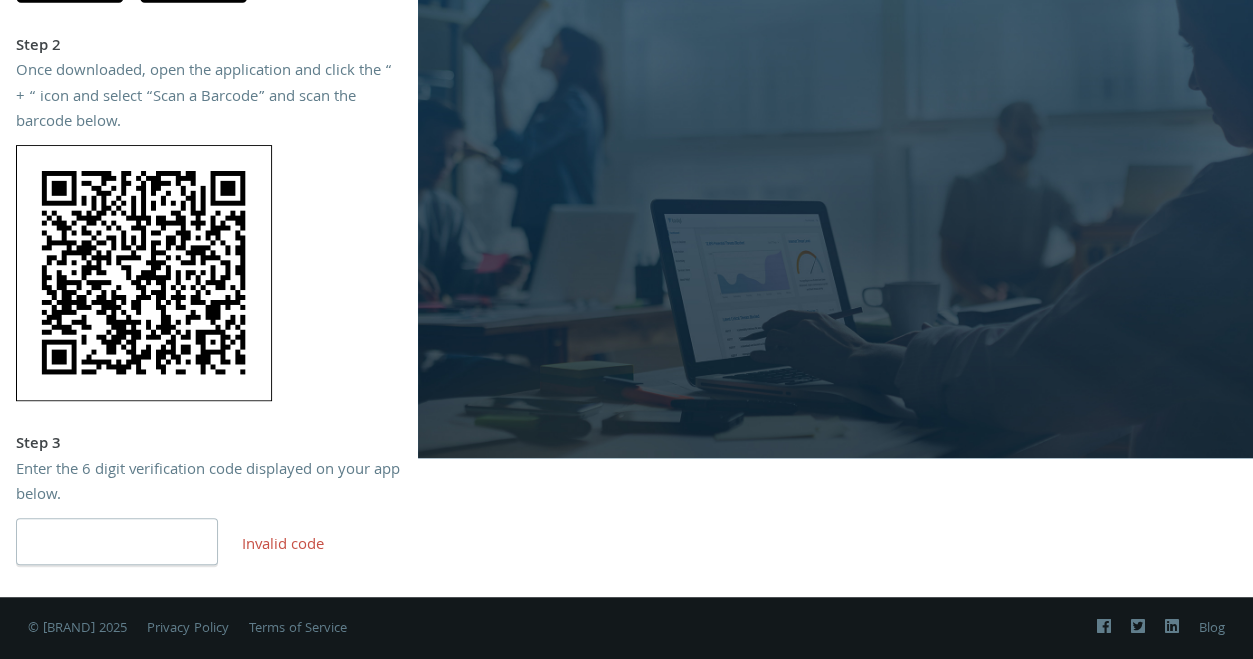 click on "******" at bounding box center (117, 541) 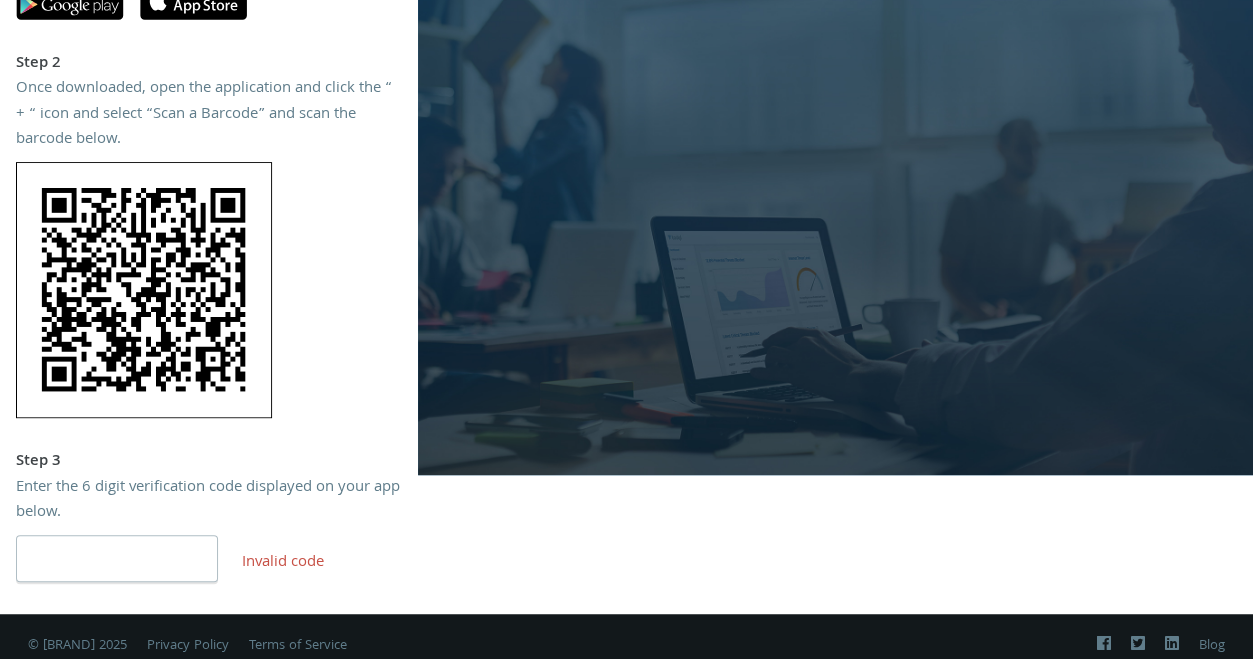 scroll, scrollTop: 344, scrollLeft: 0, axis: vertical 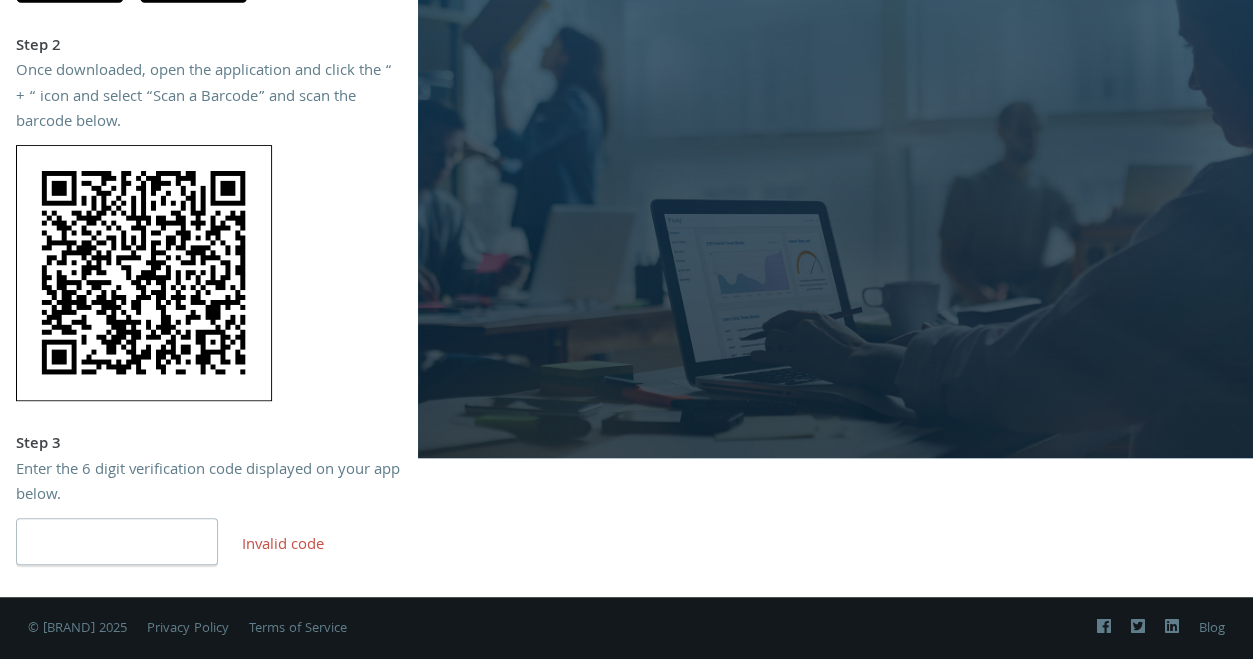 click on "******" at bounding box center (117, 541) 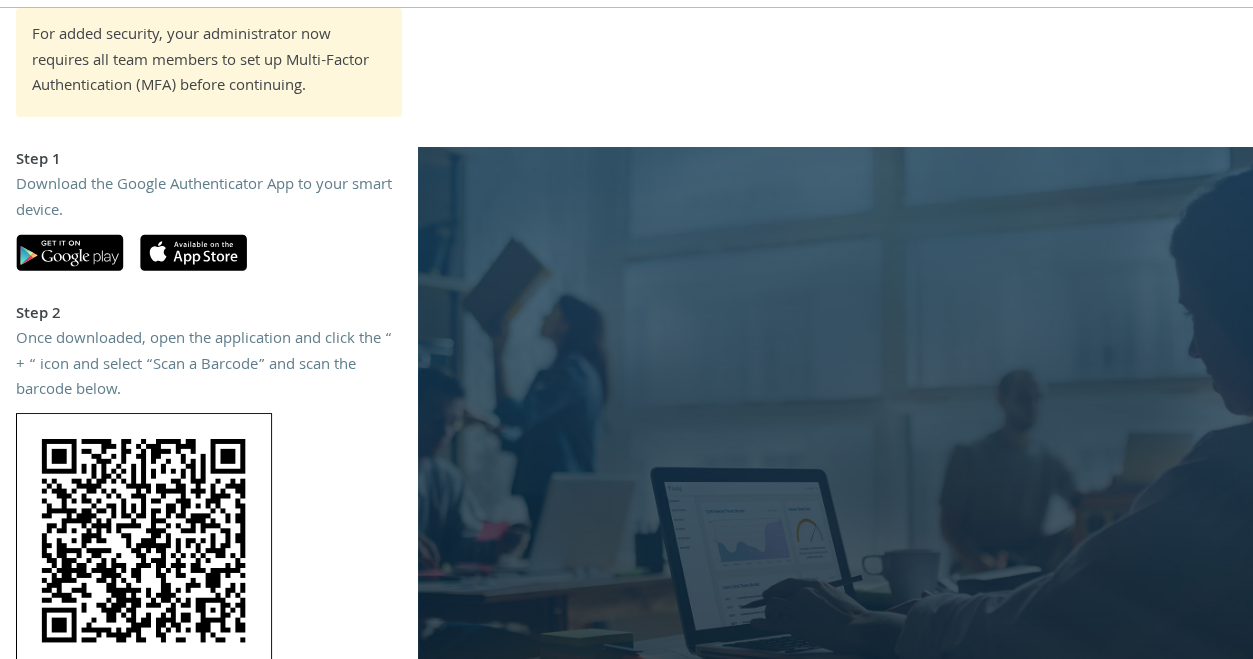 scroll, scrollTop: 344, scrollLeft: 0, axis: vertical 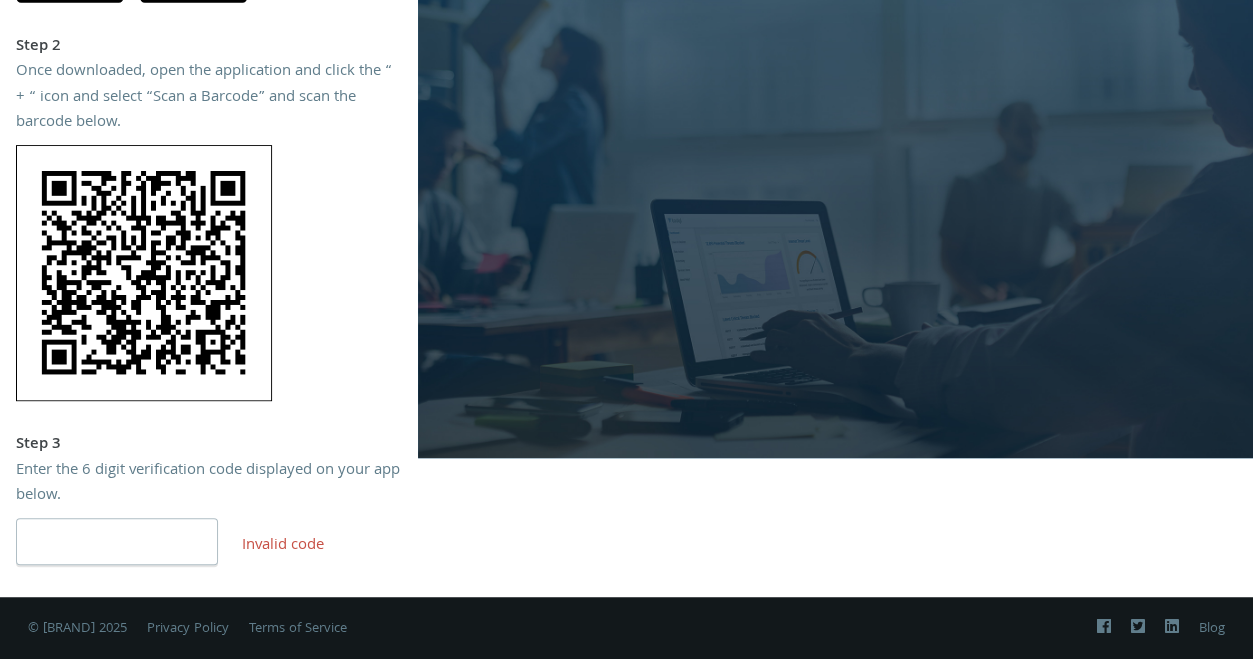 click on "******" at bounding box center [117, 541] 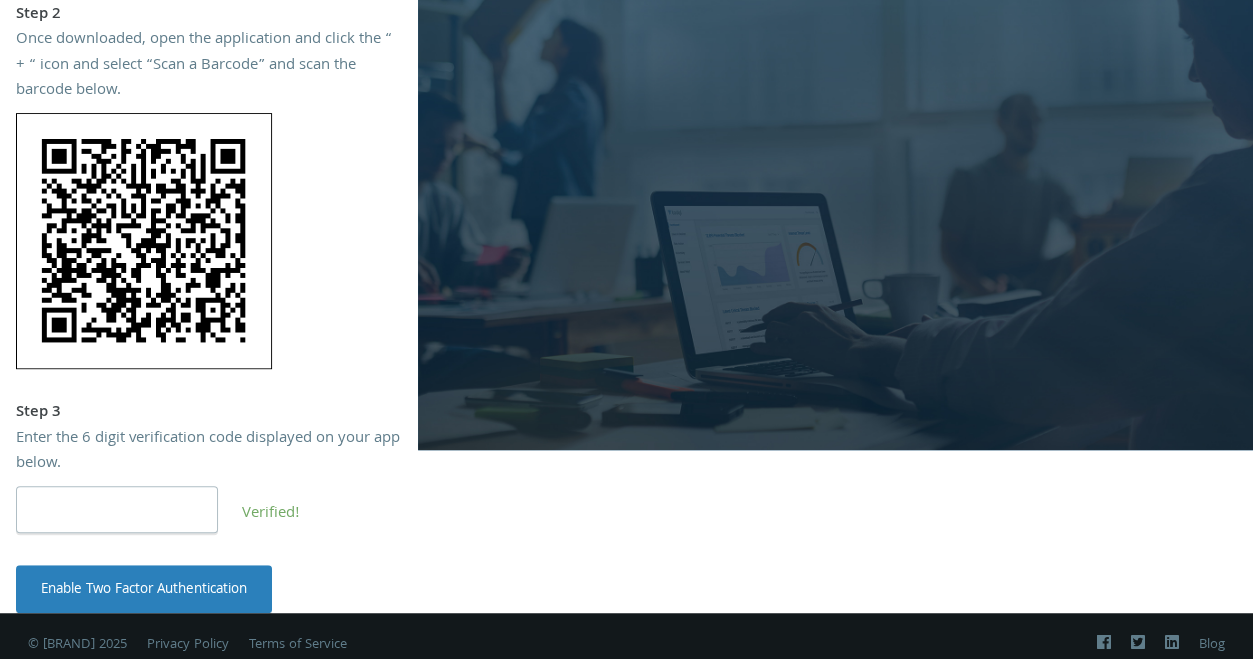 scroll, scrollTop: 392, scrollLeft: 0, axis: vertical 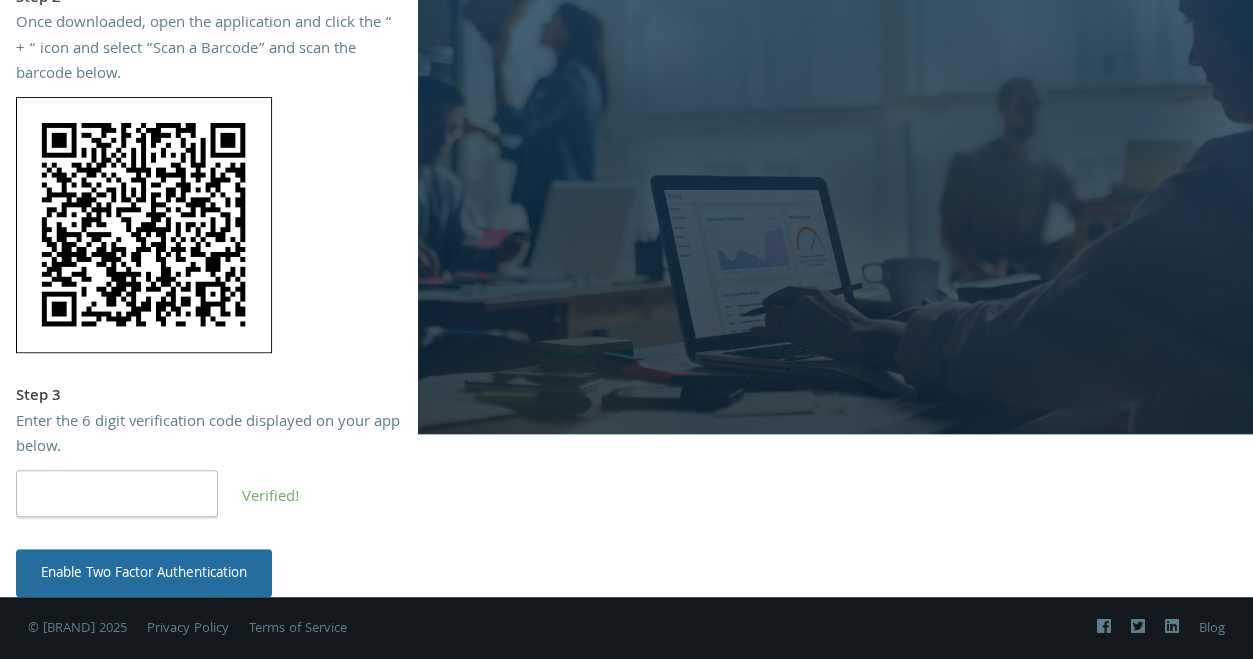 type on "******" 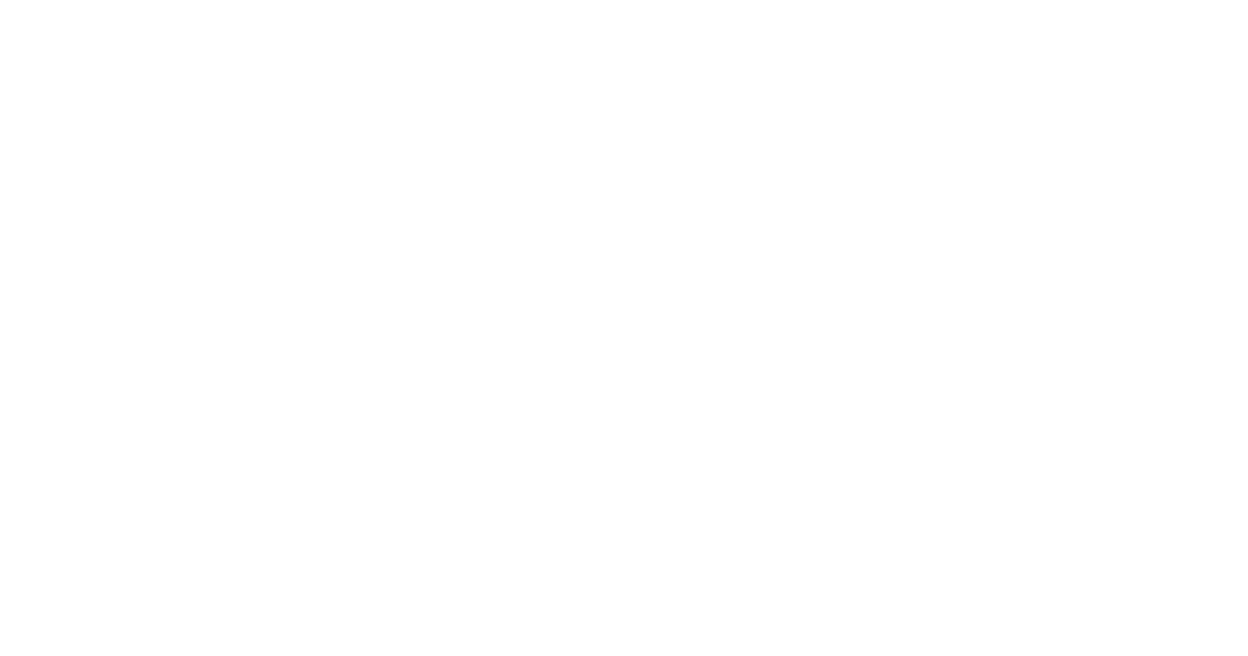 scroll, scrollTop: 0, scrollLeft: 0, axis: both 